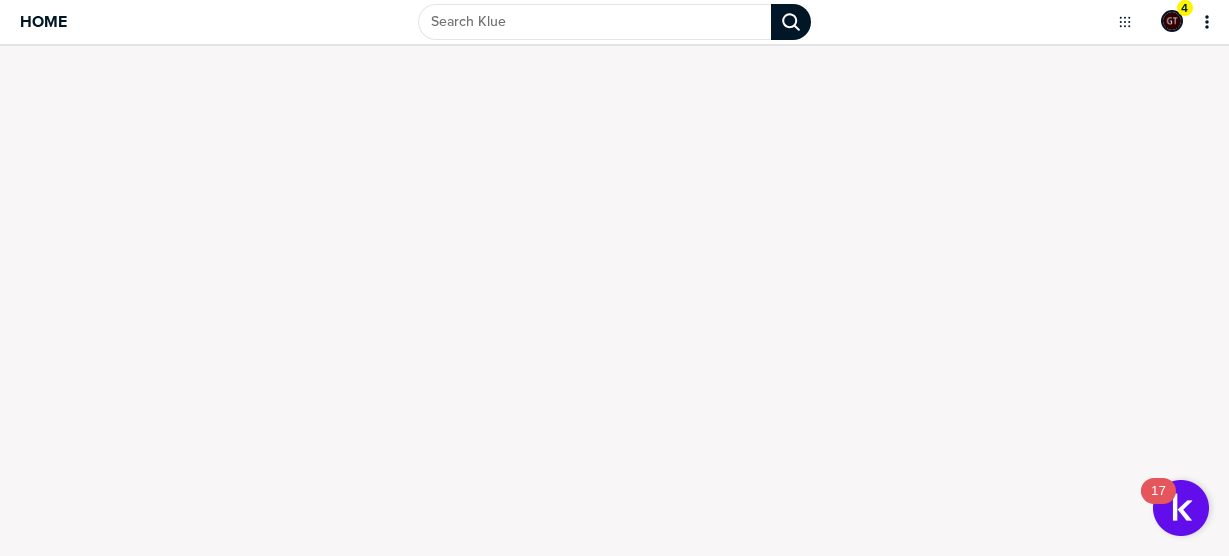 scroll, scrollTop: 0, scrollLeft: 0, axis: both 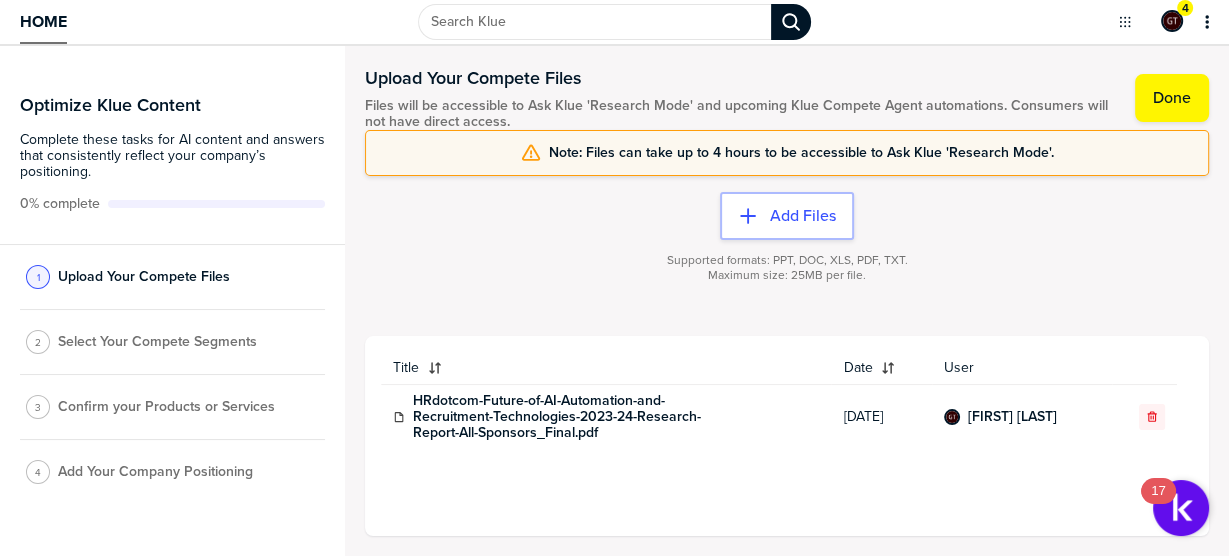 click on "Home" at bounding box center (43, 21) 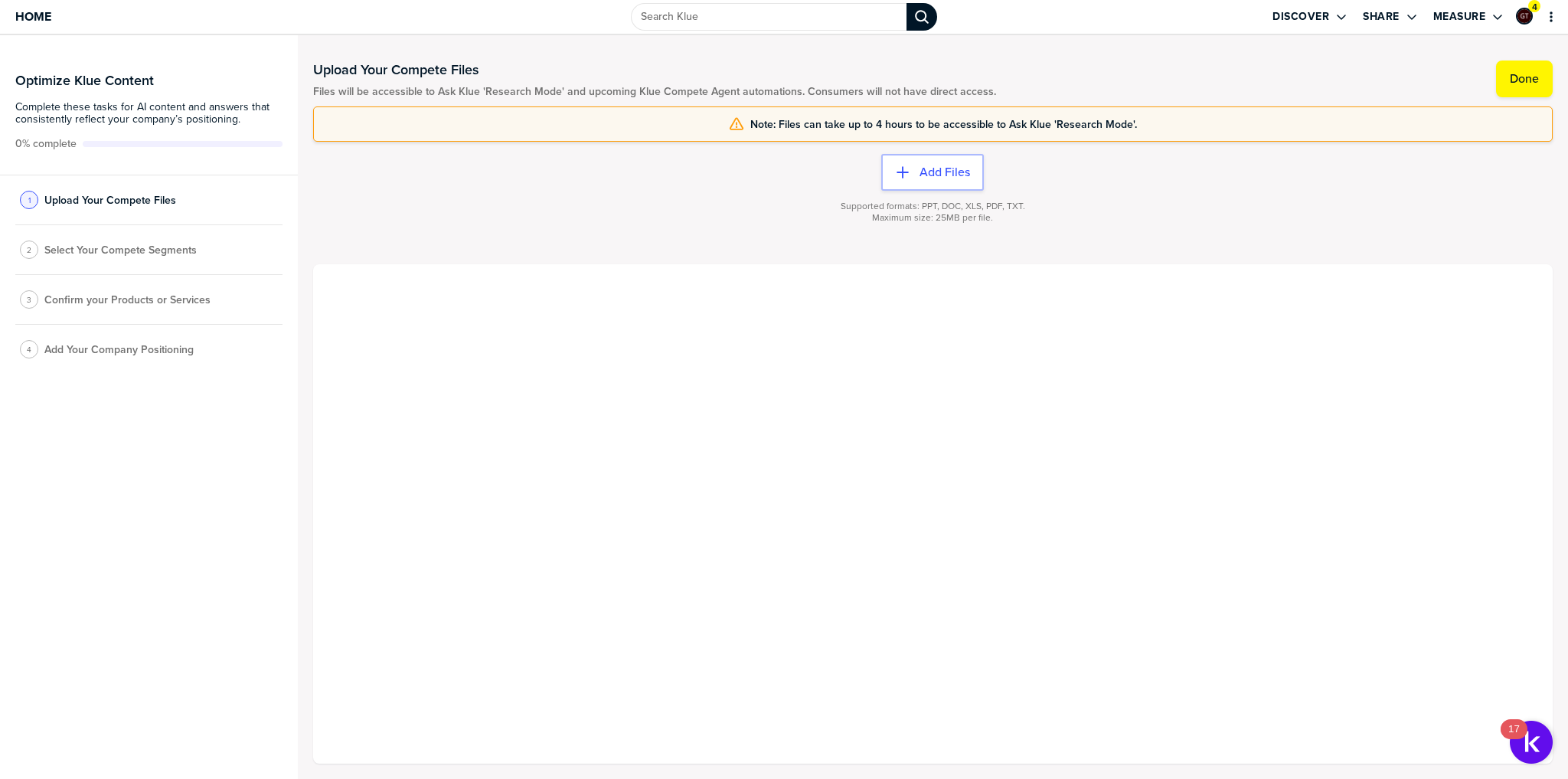 scroll, scrollTop: 0, scrollLeft: 0, axis: both 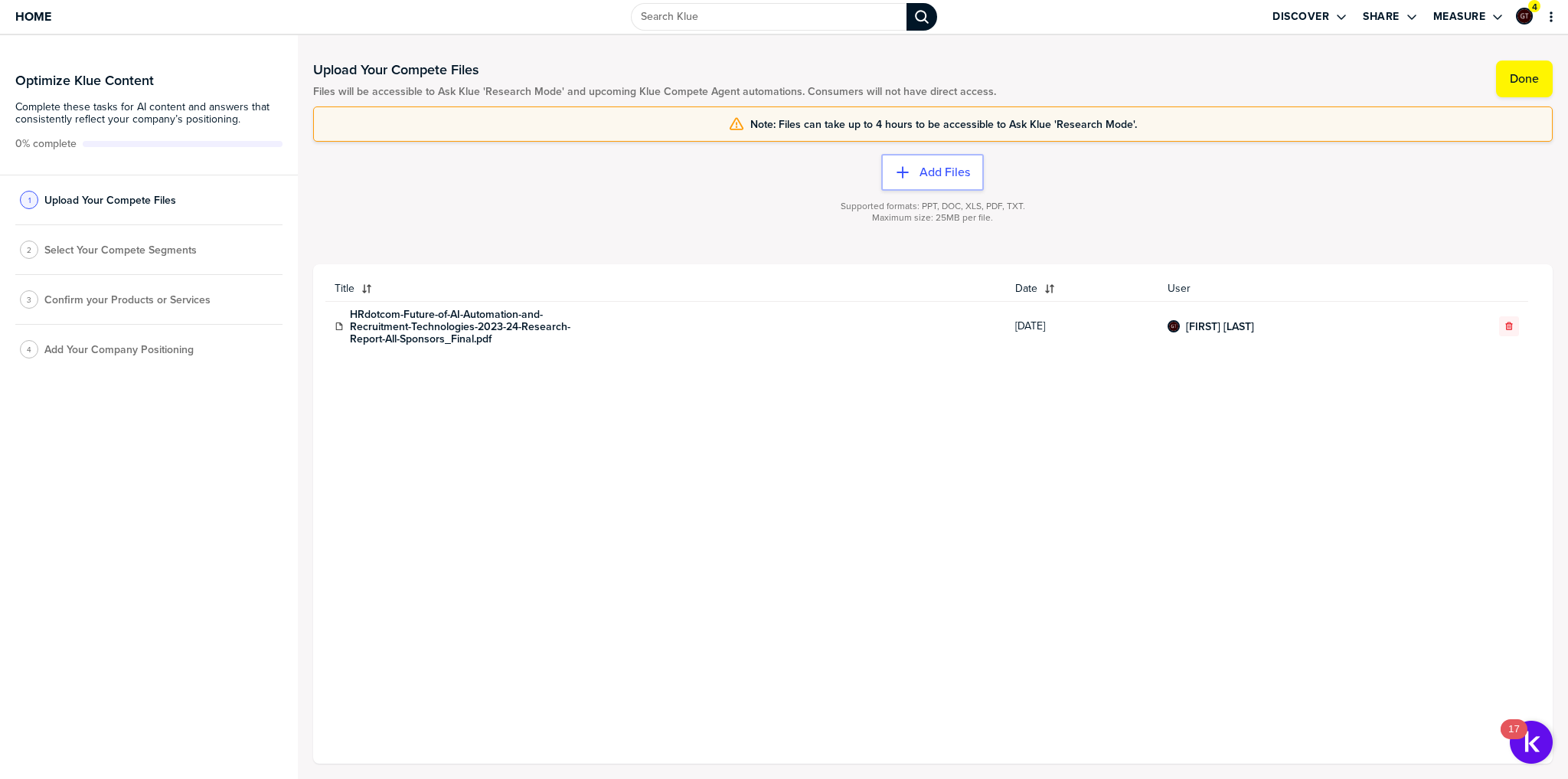 click on "Select Your Compete Segments" at bounding box center [120, 250] 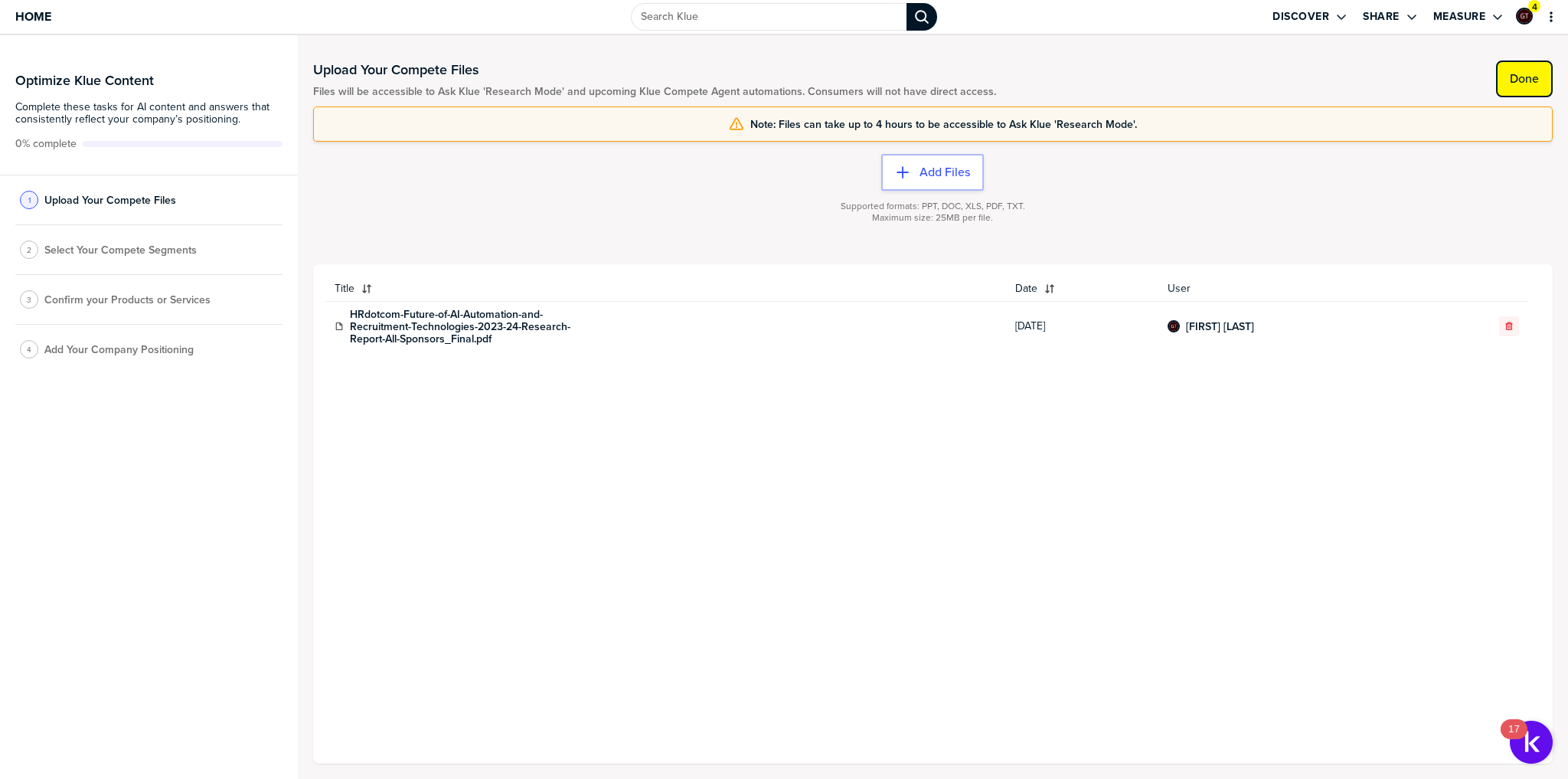 click on "Done" at bounding box center [1524, 79] 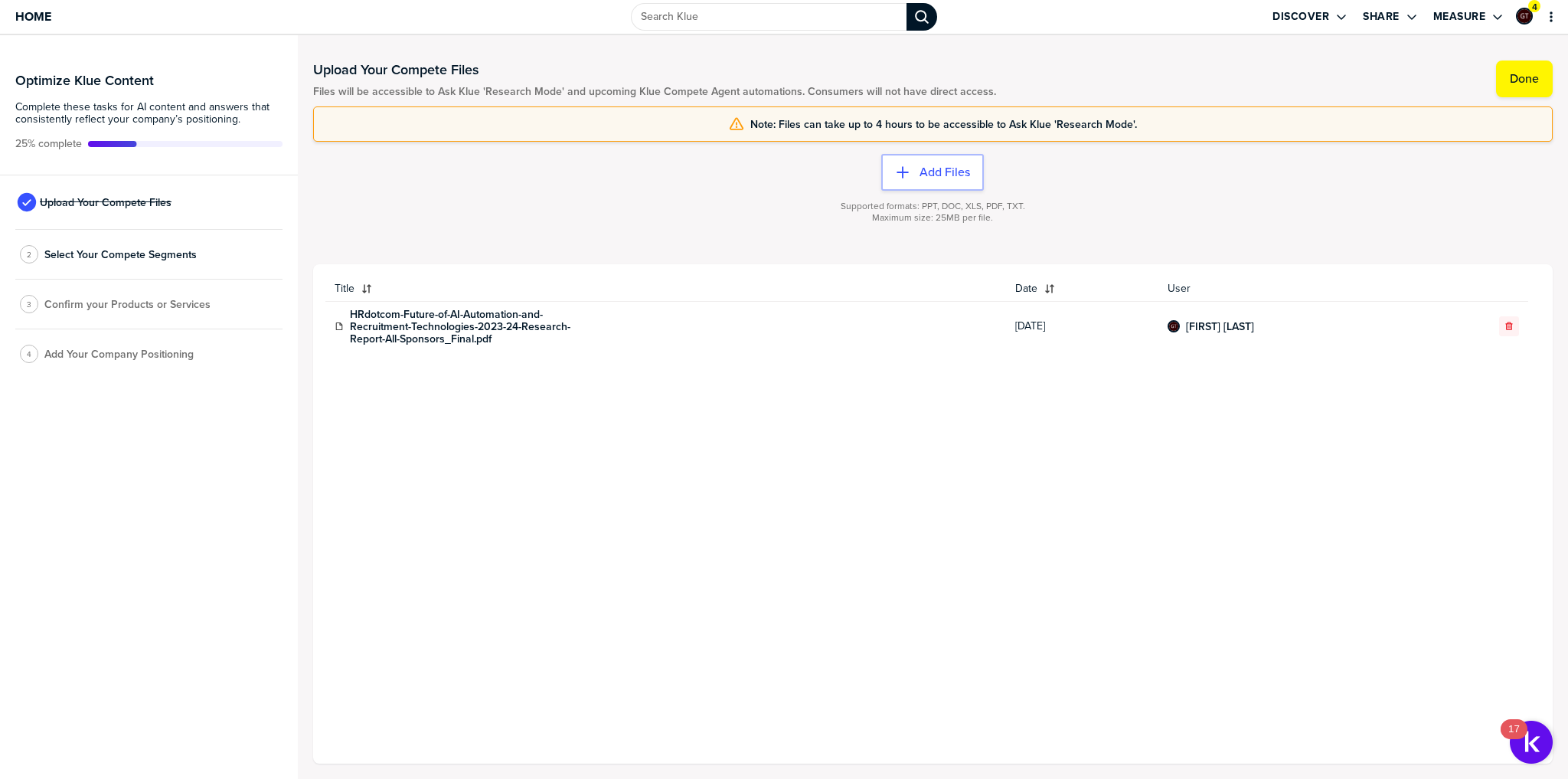 click on "Upload Your Compete Files" at bounding box center [149, 202] 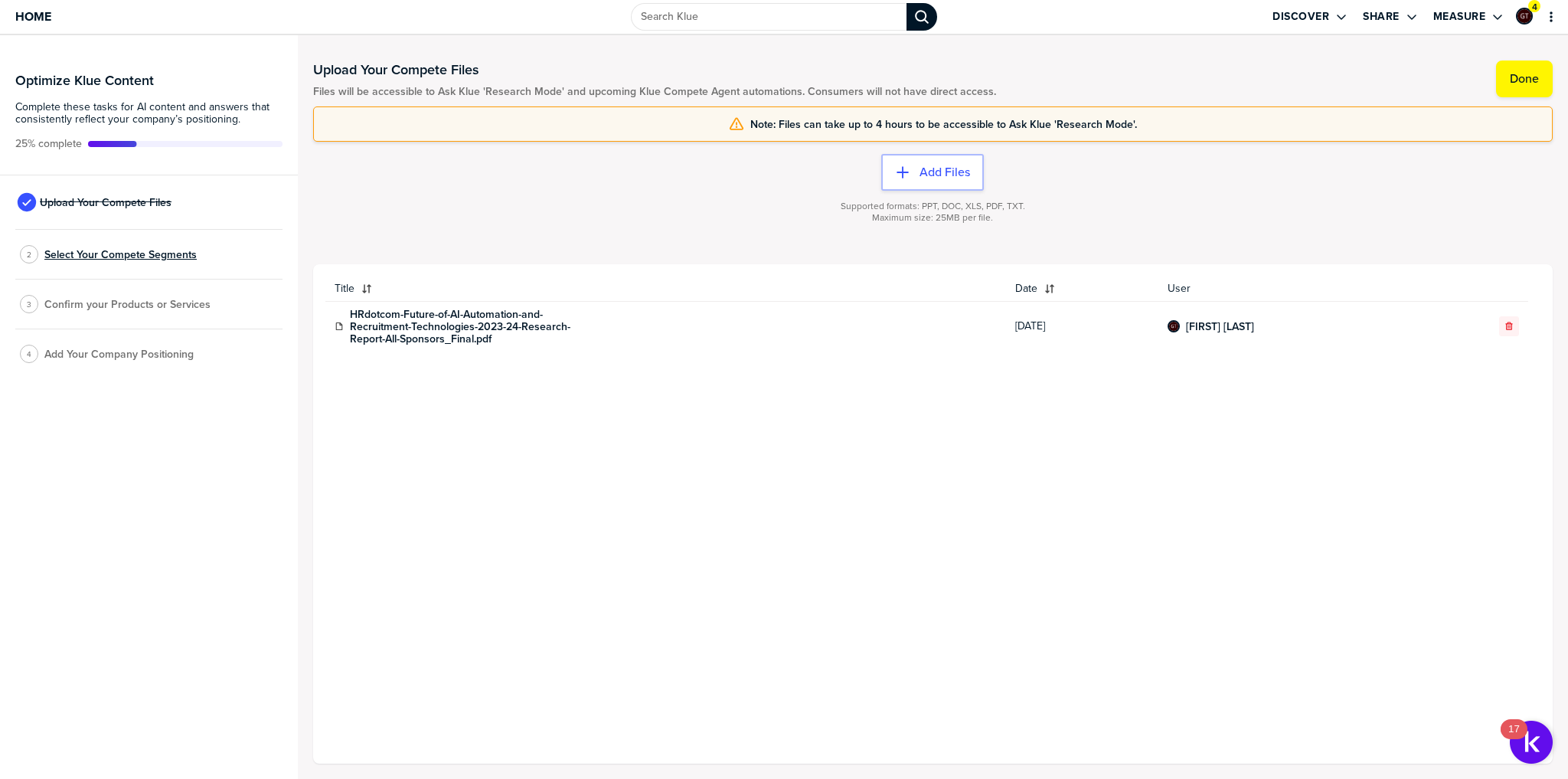 click on "Select Your Compete Segments" at bounding box center [106, 202] 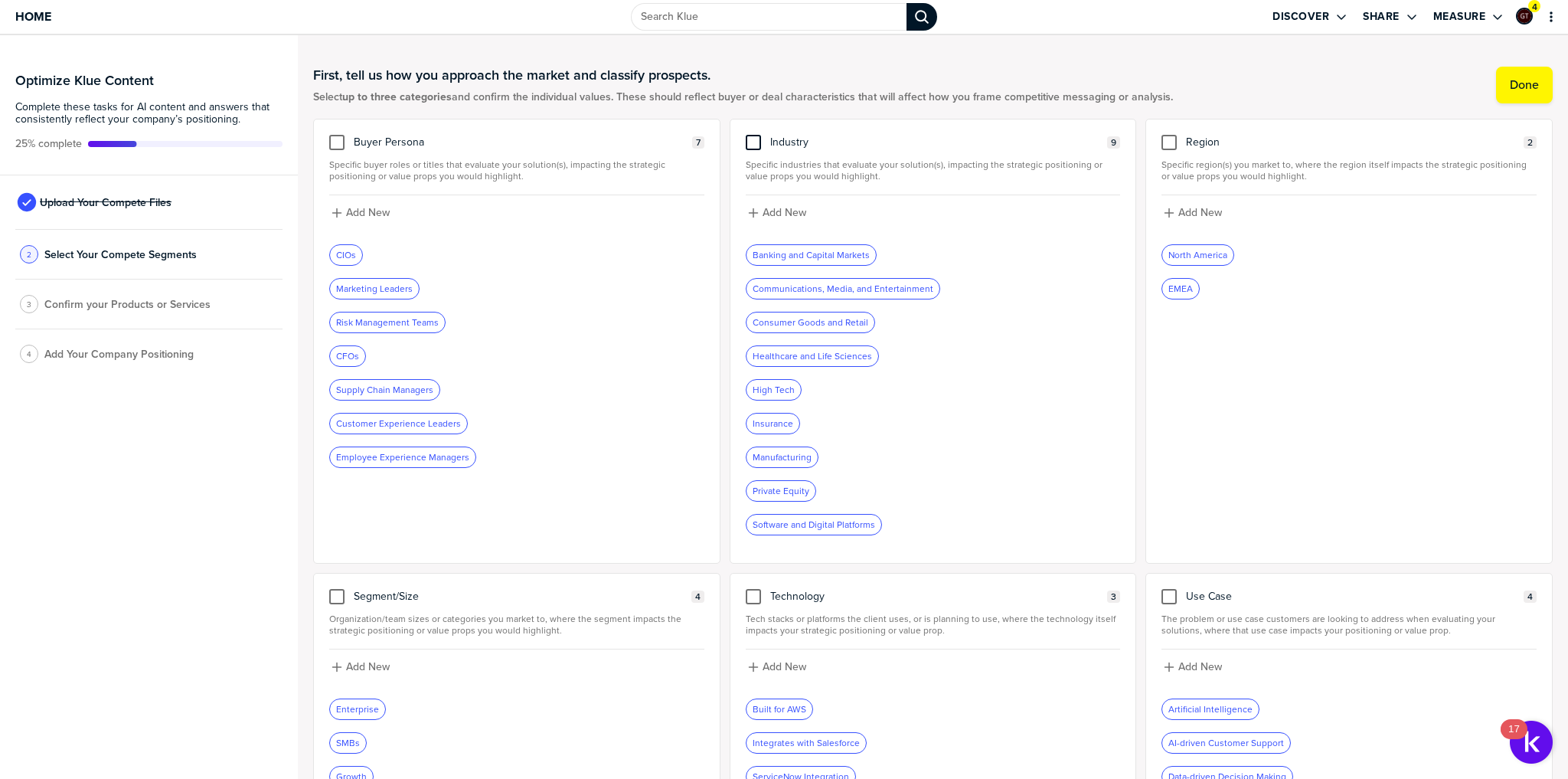 click at bounding box center [337, 142] 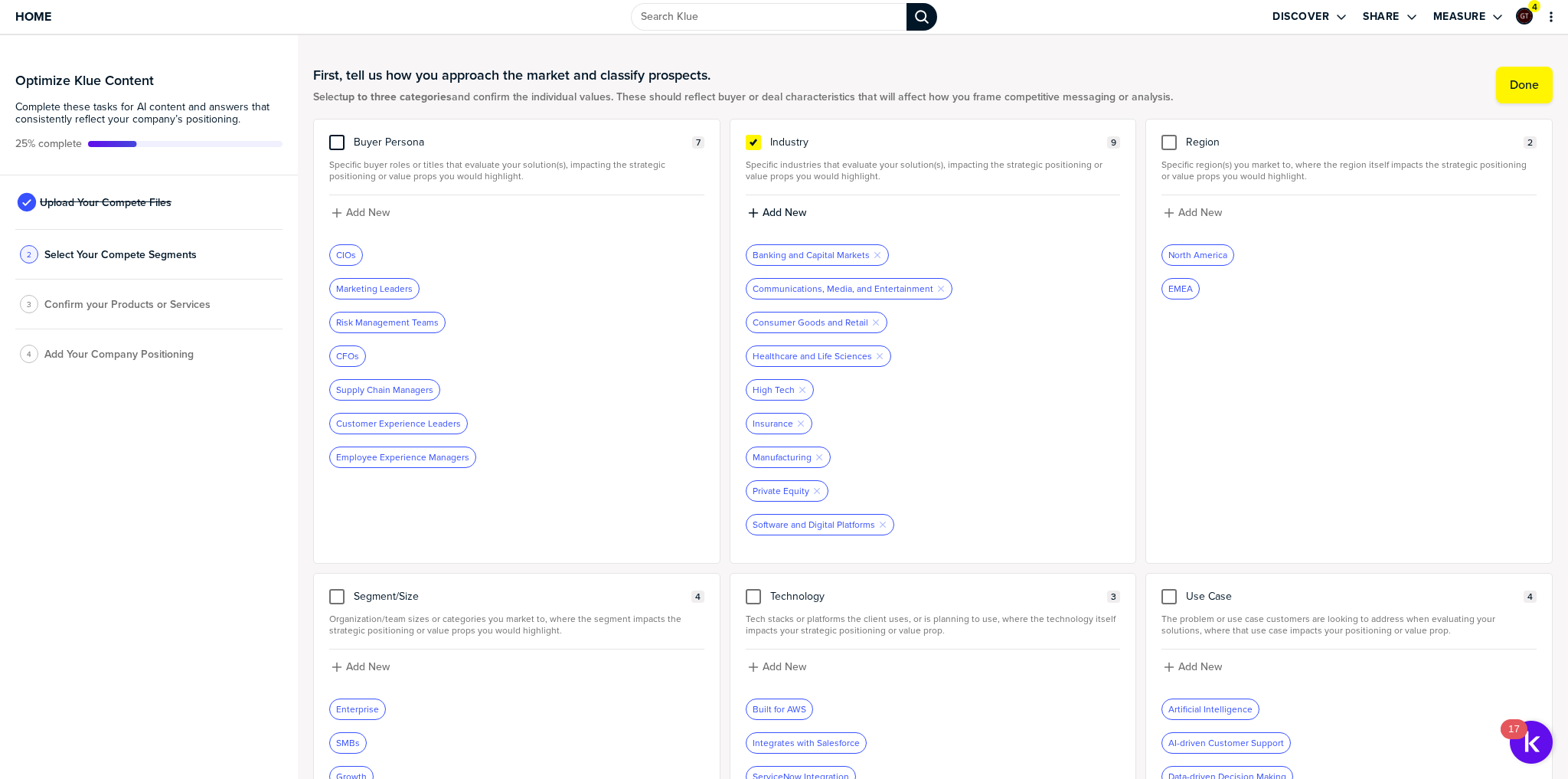 click at bounding box center (337, 142) 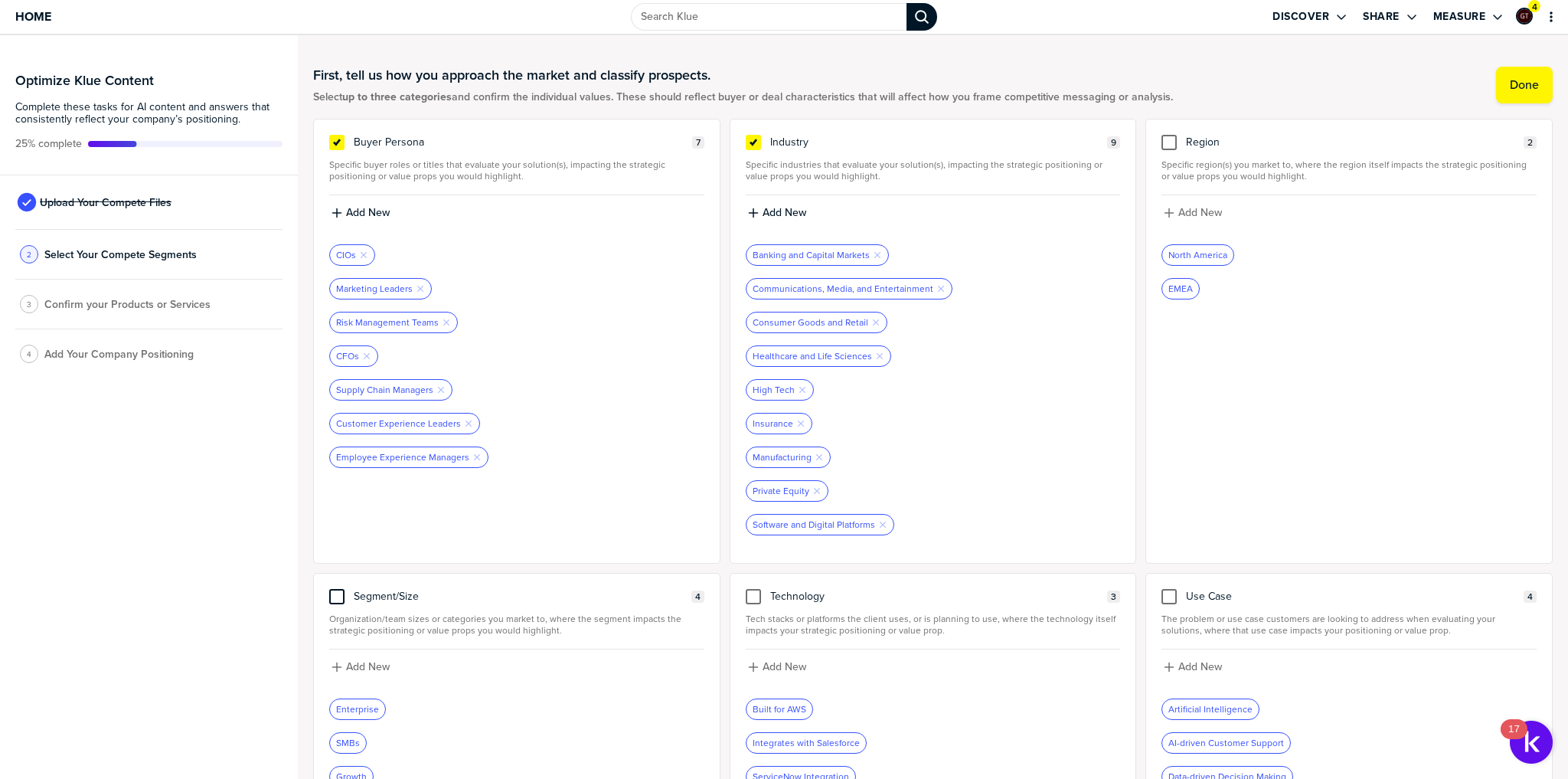 click at bounding box center [1169, 142] 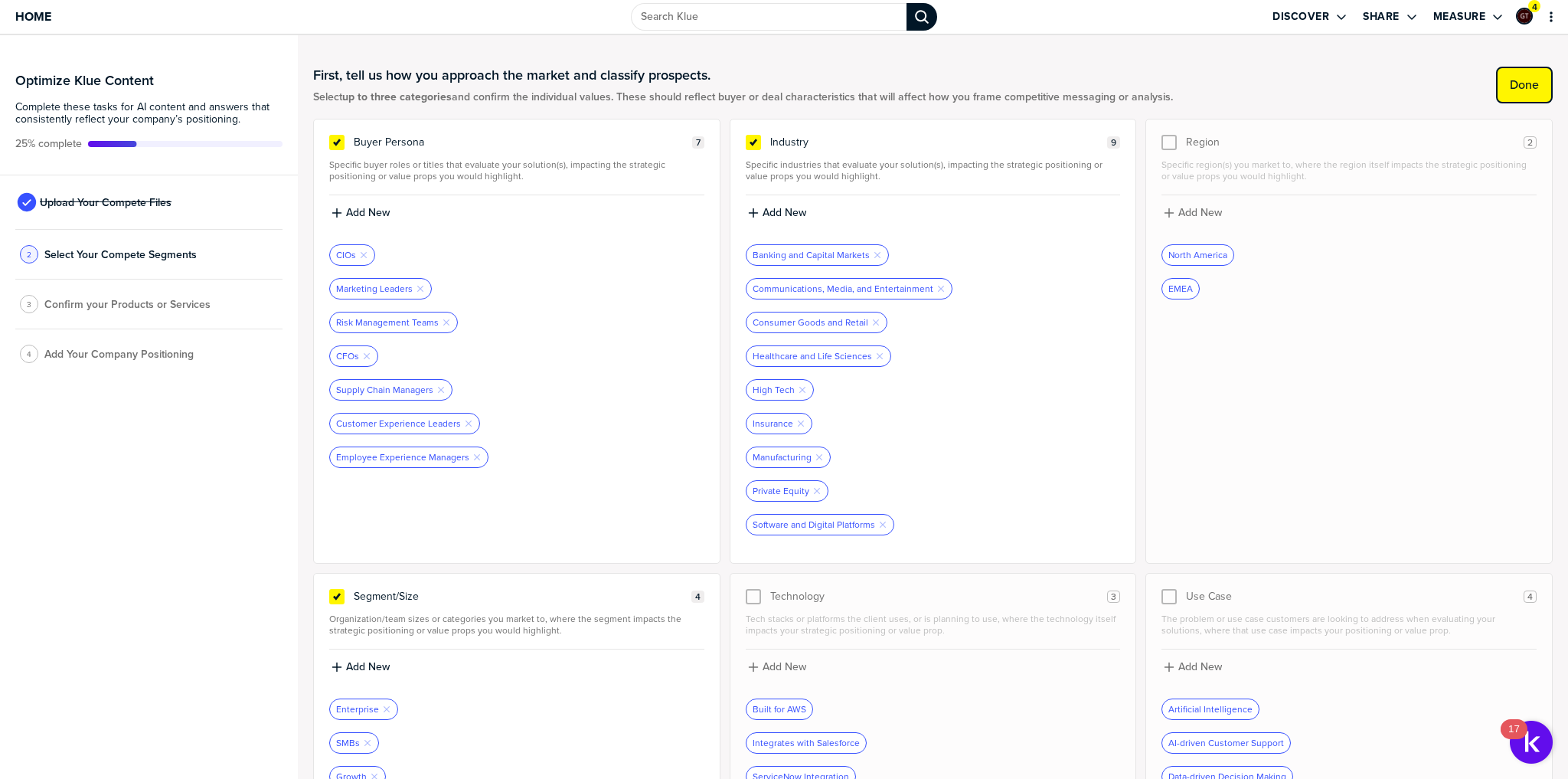 click on "Done" at bounding box center (1524, 85) 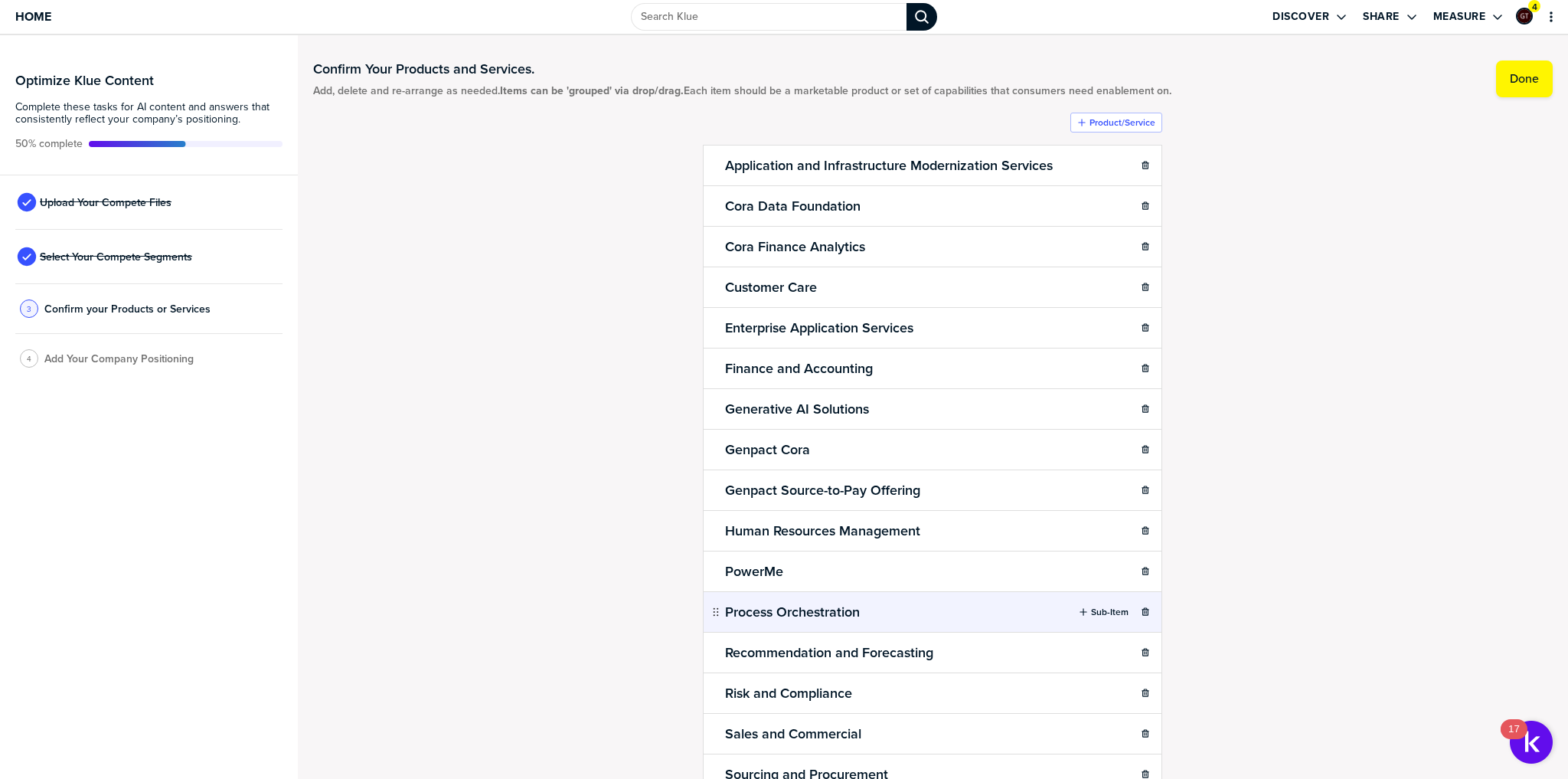 scroll, scrollTop: 0, scrollLeft: 0, axis: both 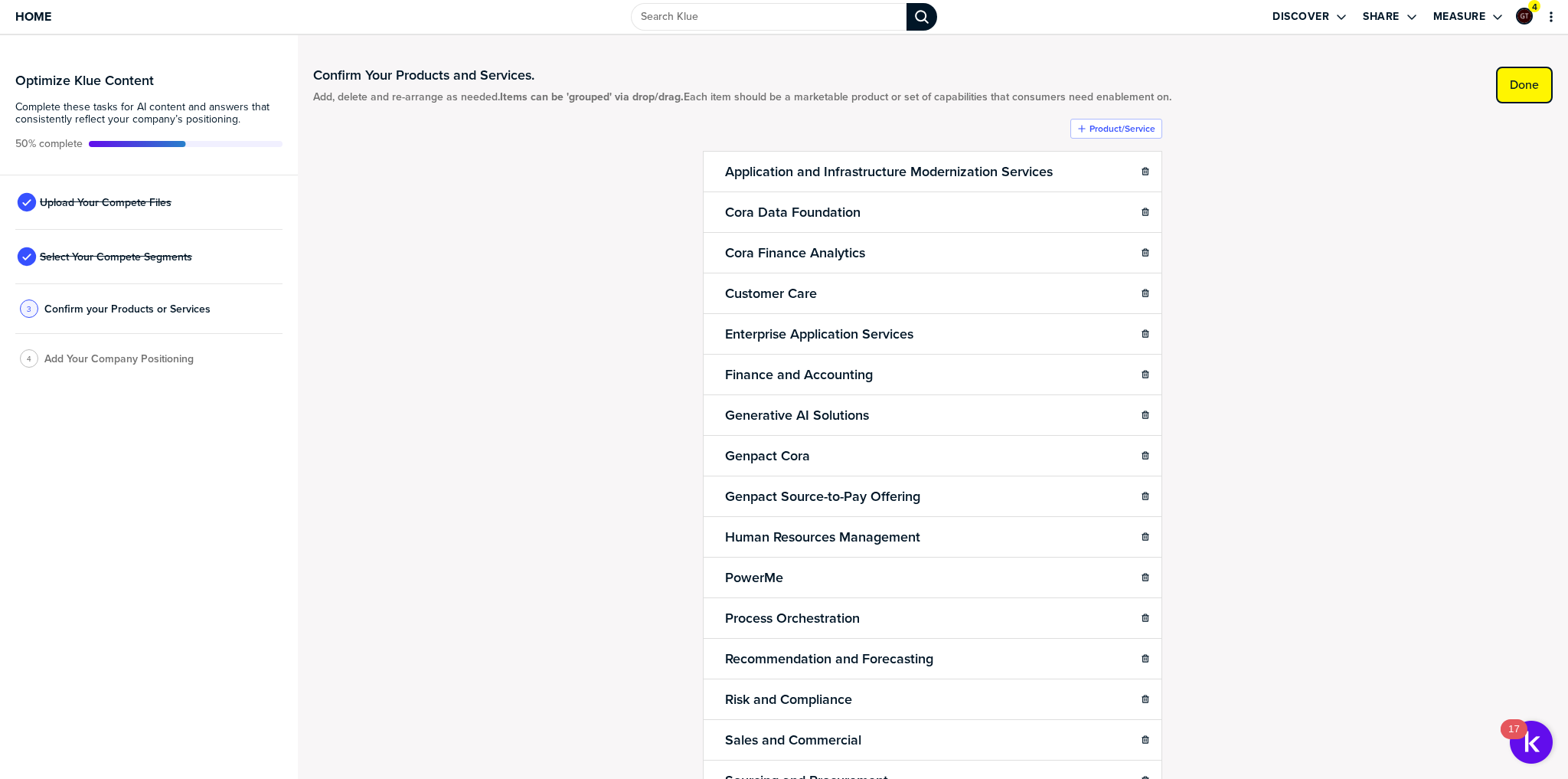 click on "Done" at bounding box center [1524, 85] 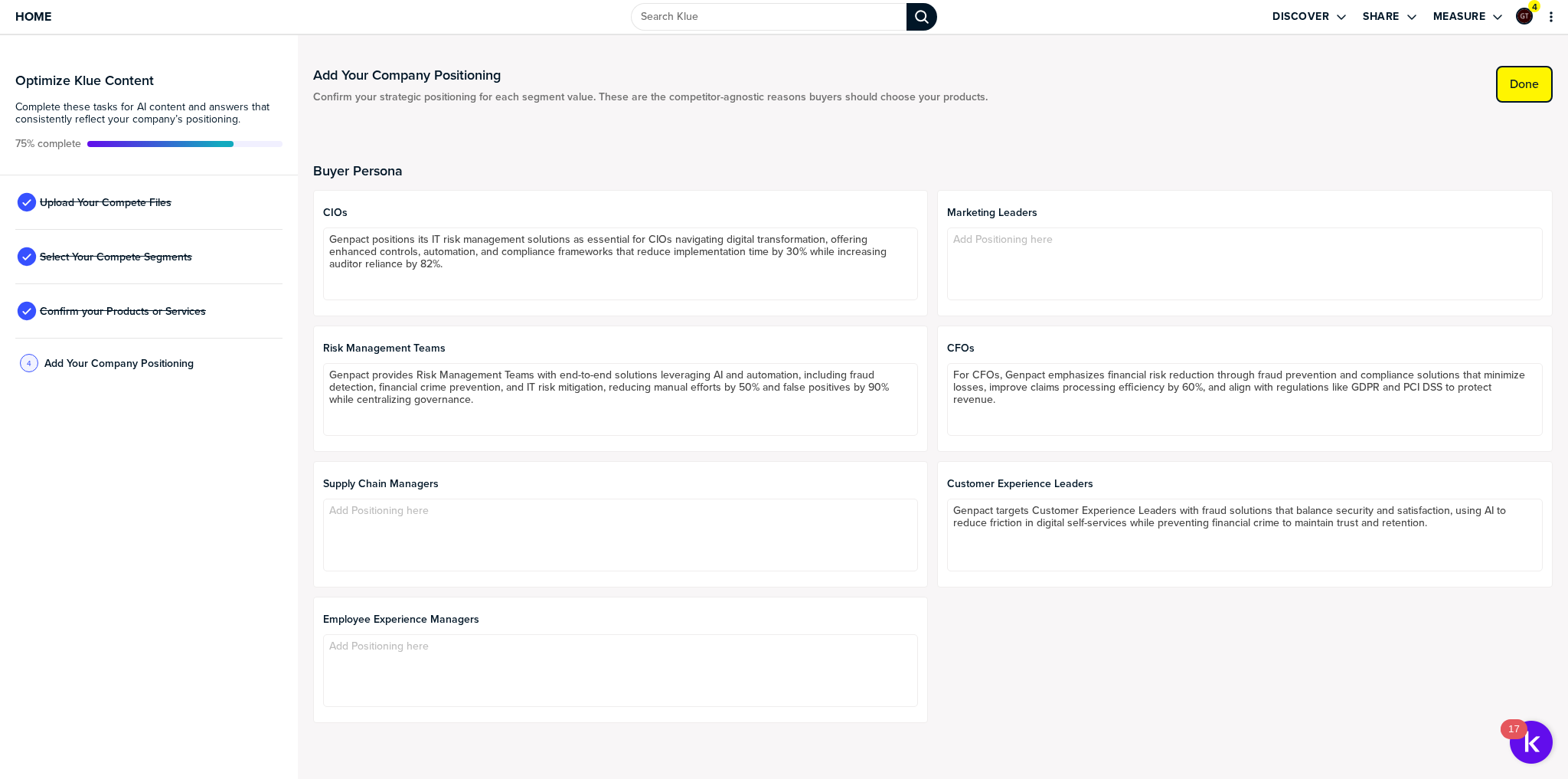 click on "Done" at bounding box center [1524, 84] 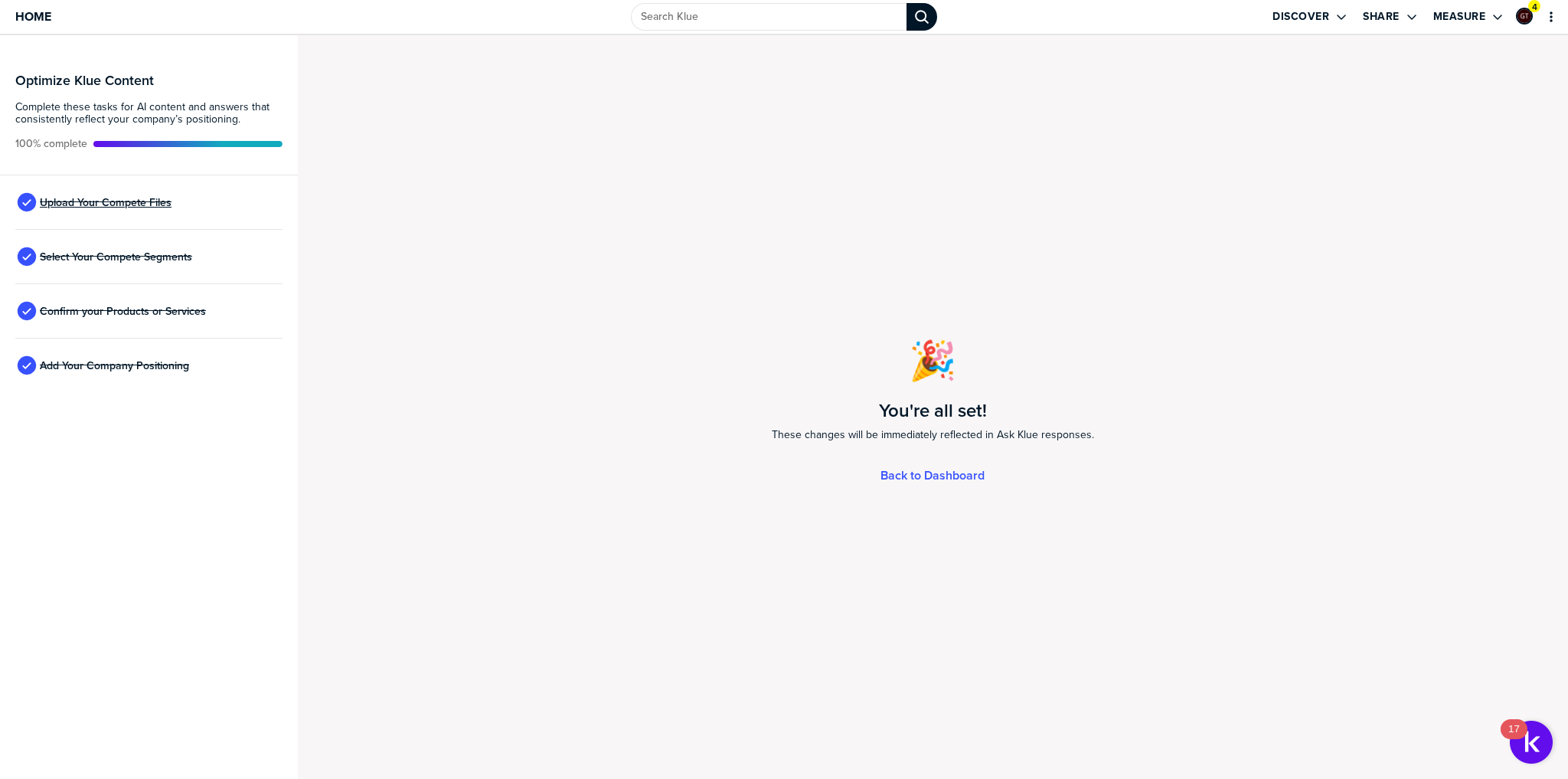 click on "Upload Your Compete Files" at bounding box center (106, 202) 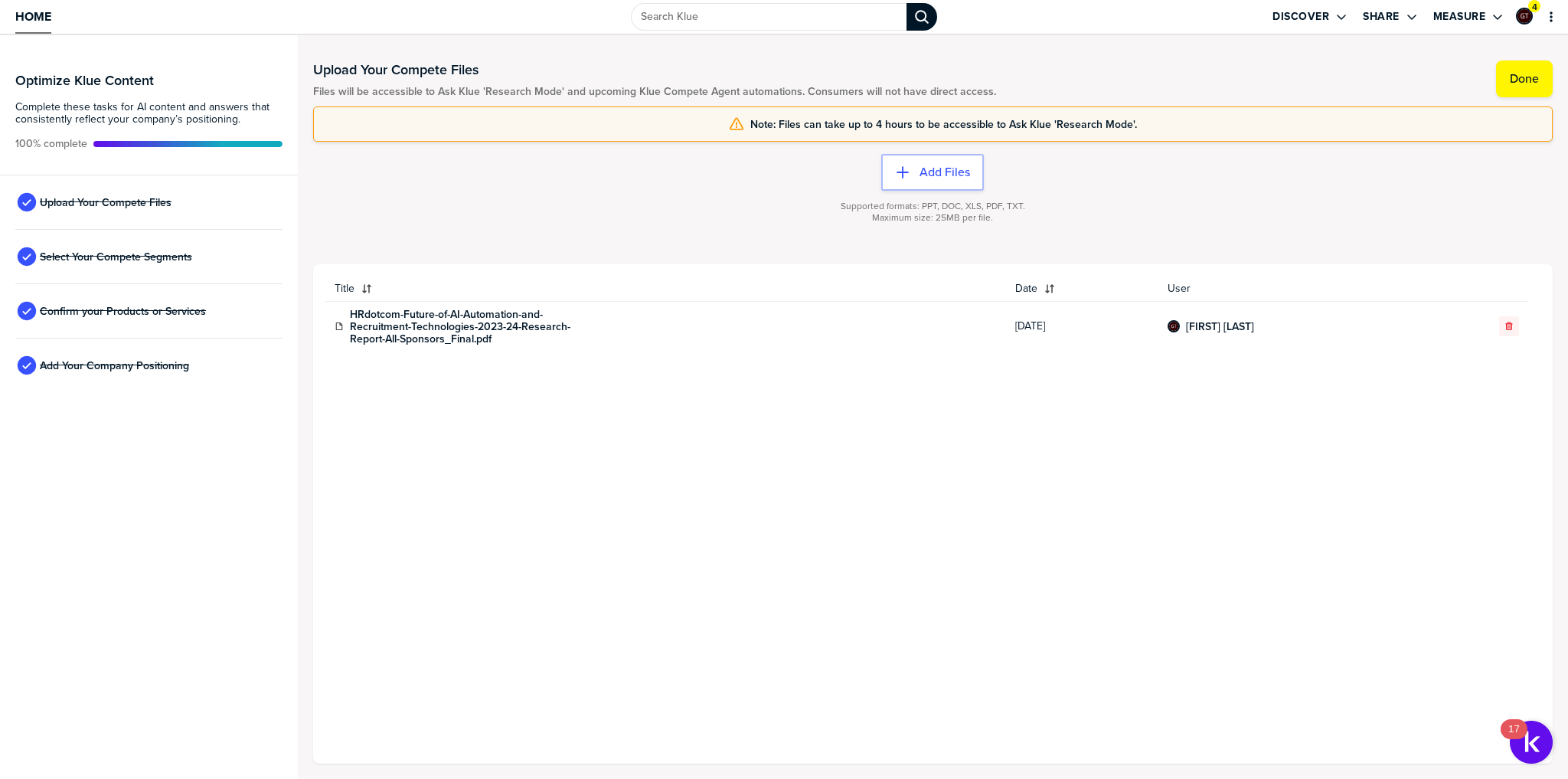 click on "Home" at bounding box center [33, 16] 